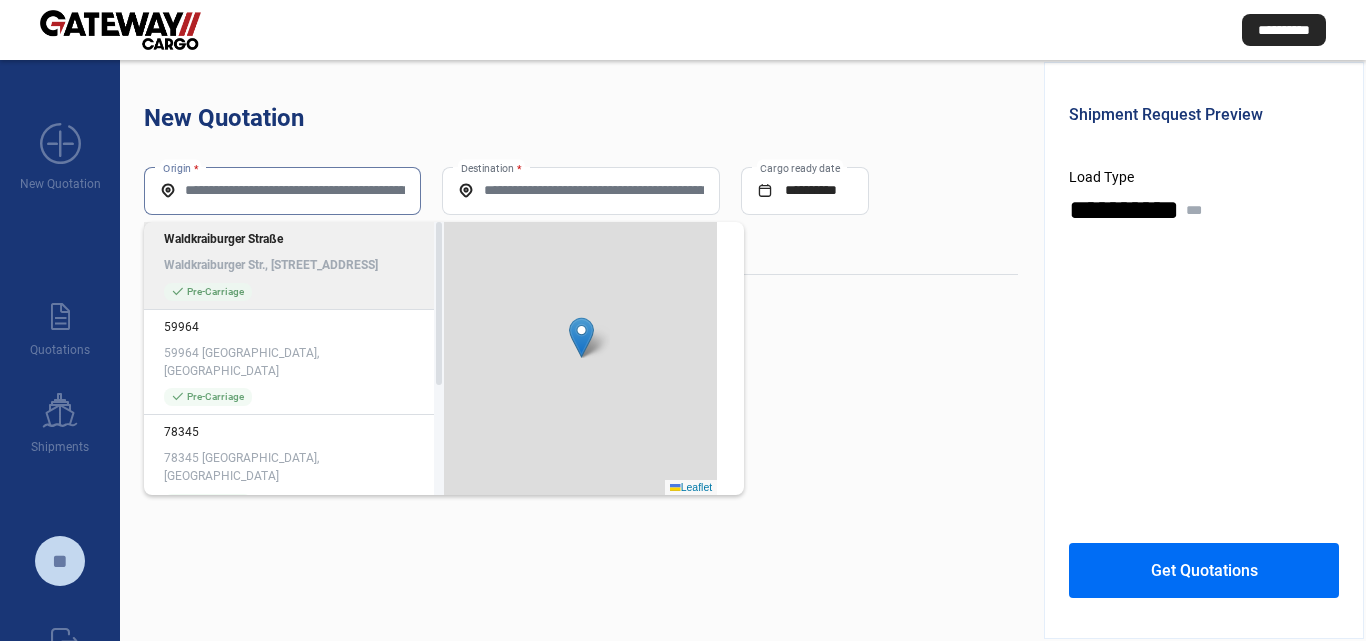 scroll, scrollTop: 0, scrollLeft: 0, axis: both 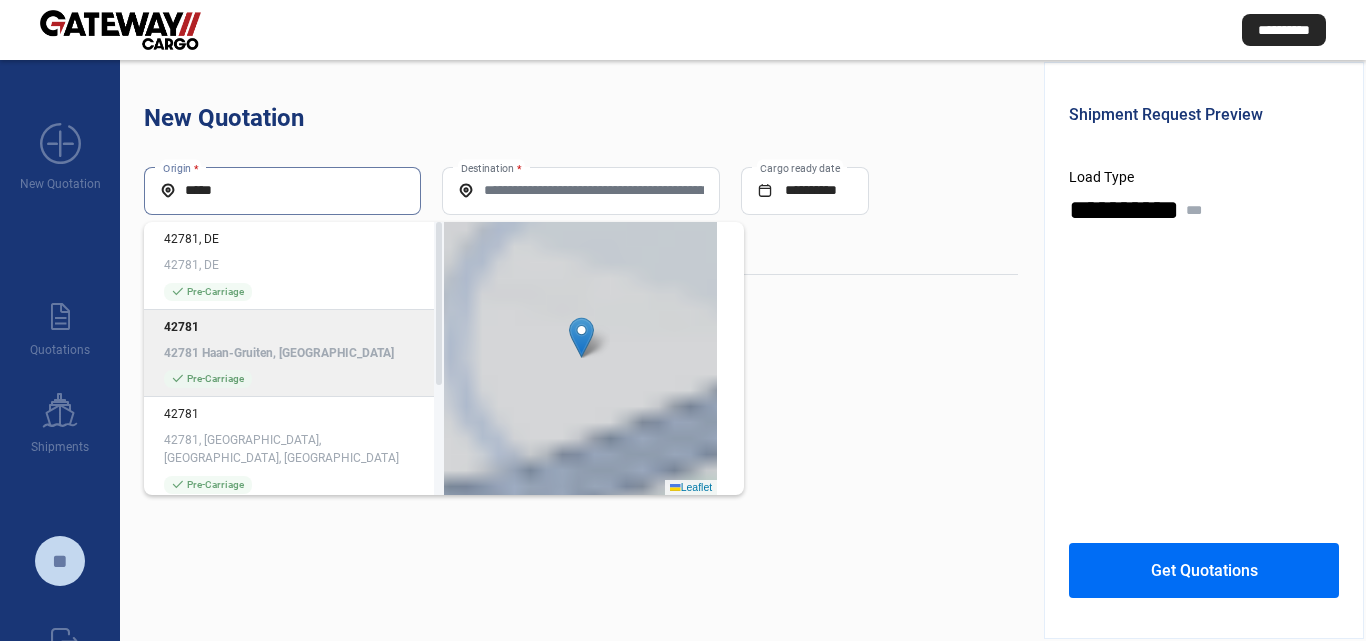 click on "42781 42781 Haan-Gruiten, [GEOGRAPHIC_DATA]" 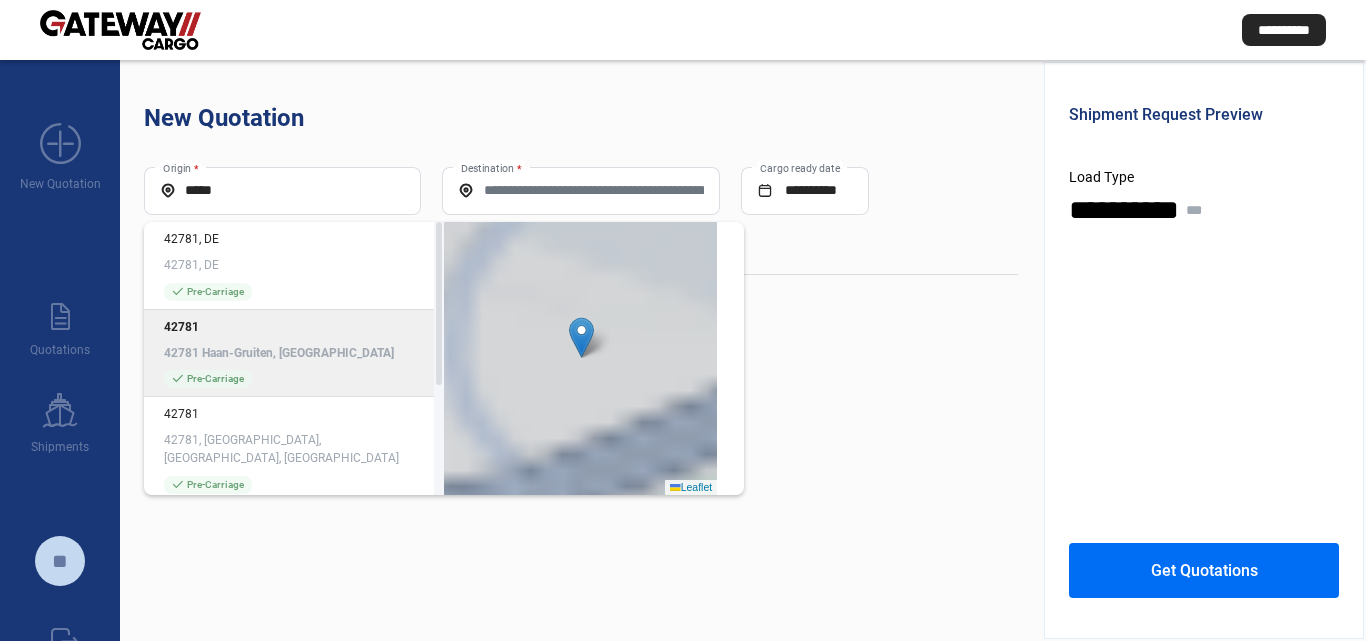type on "**********" 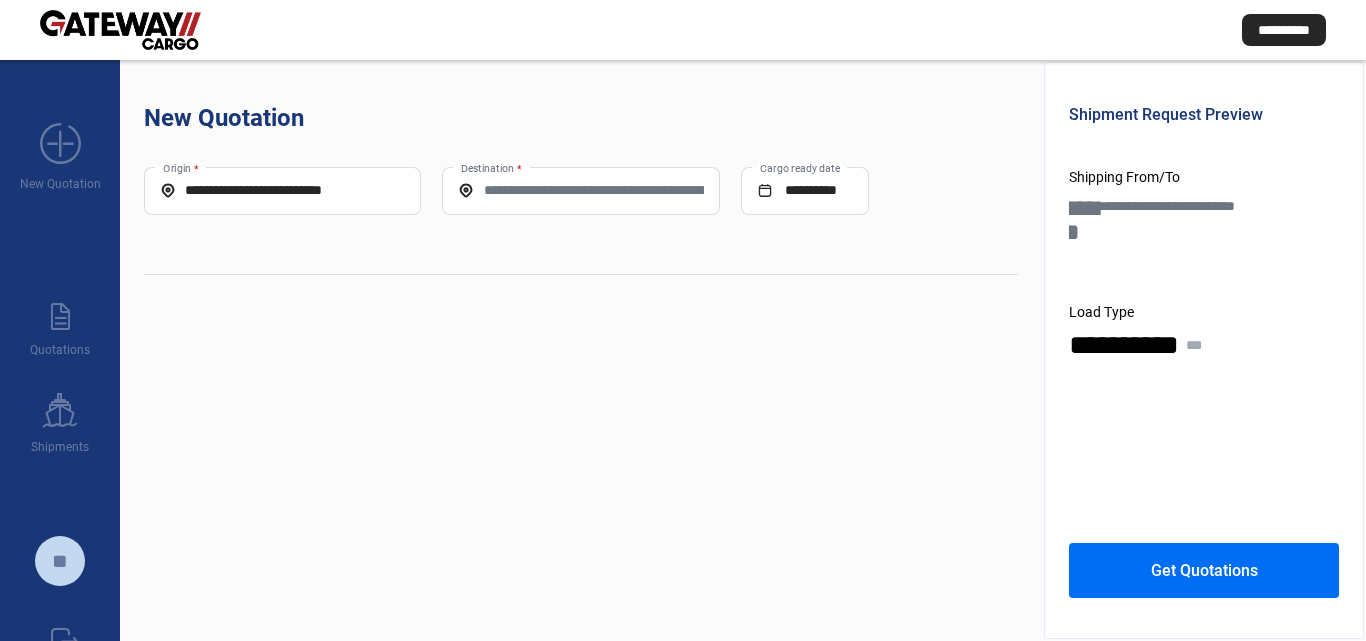 click on "Destination *" at bounding box center (580, 190) 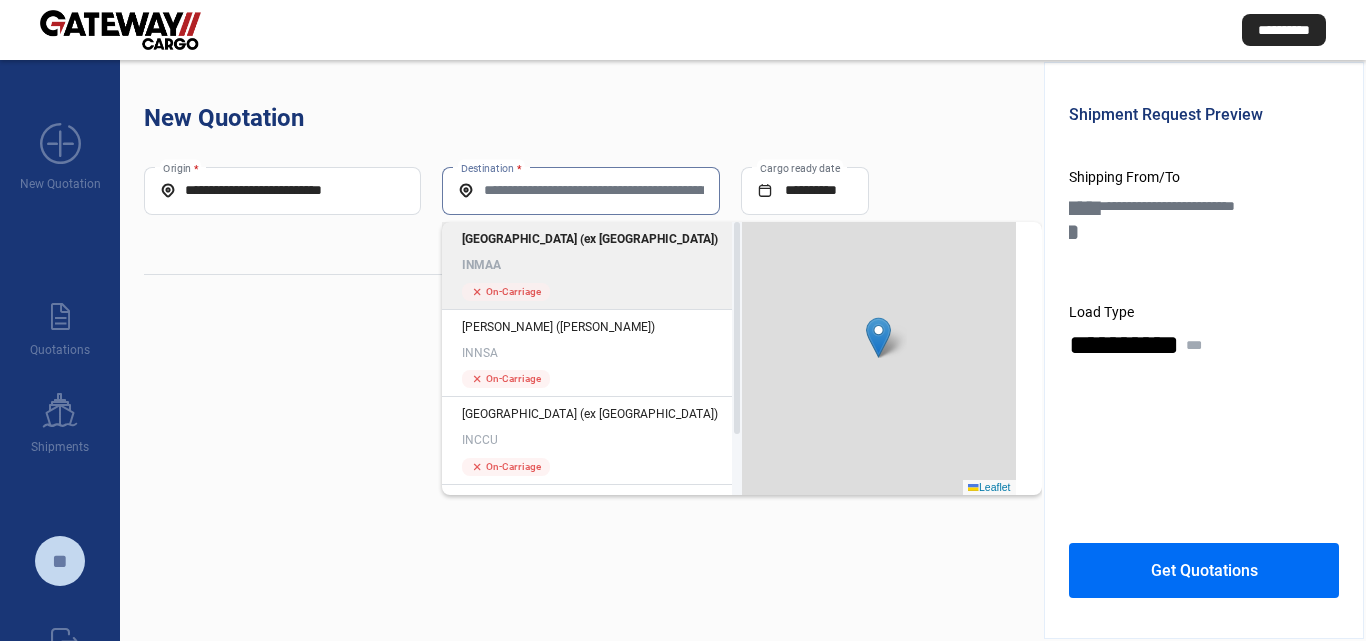 click on "INMAA" 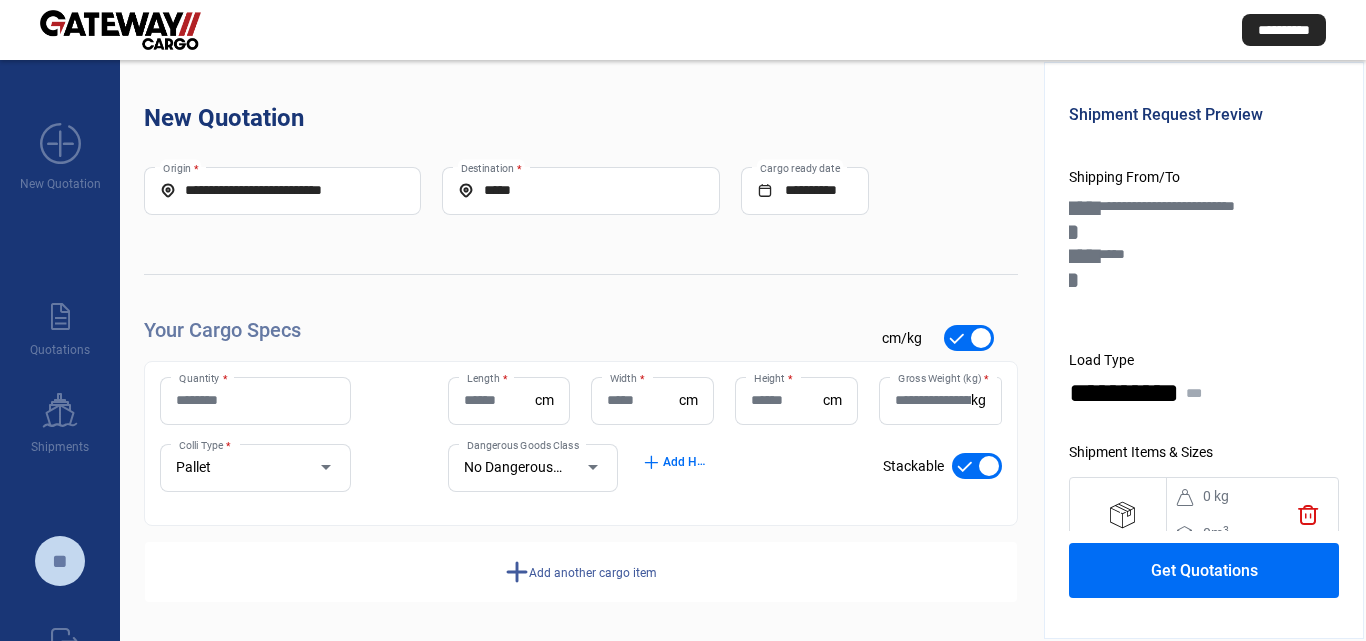 scroll, scrollTop: 2, scrollLeft: 0, axis: vertical 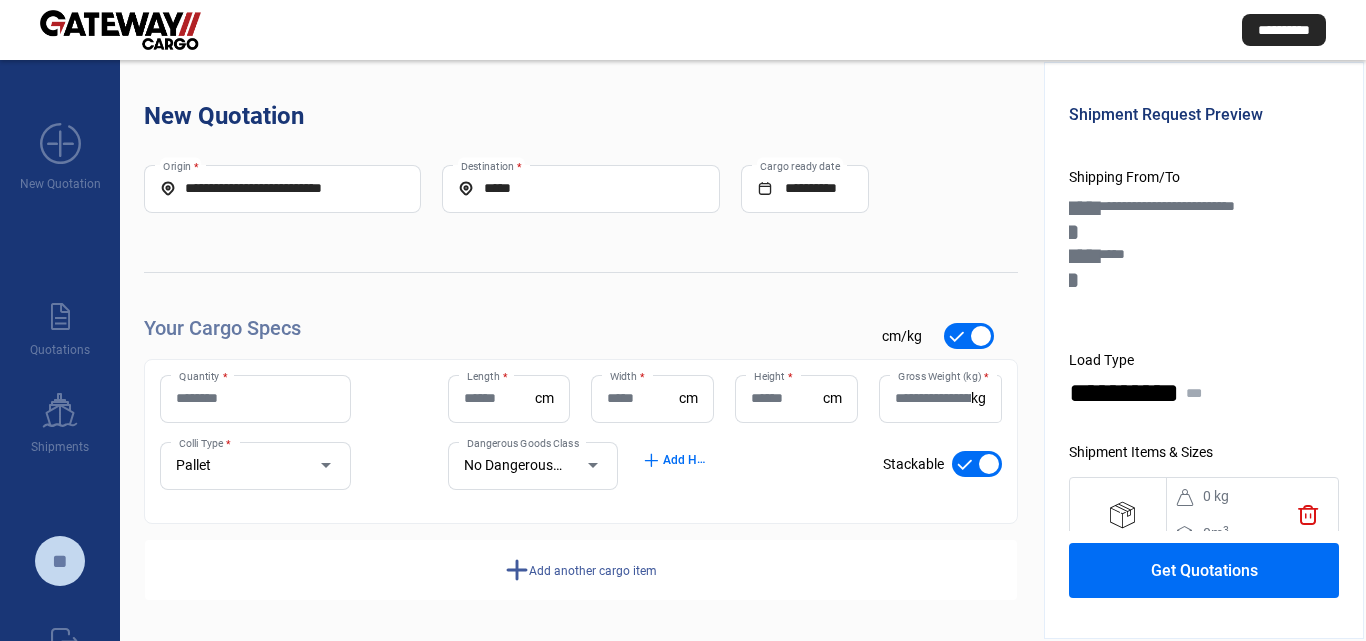click on "Quantity *" at bounding box center [255, 398] 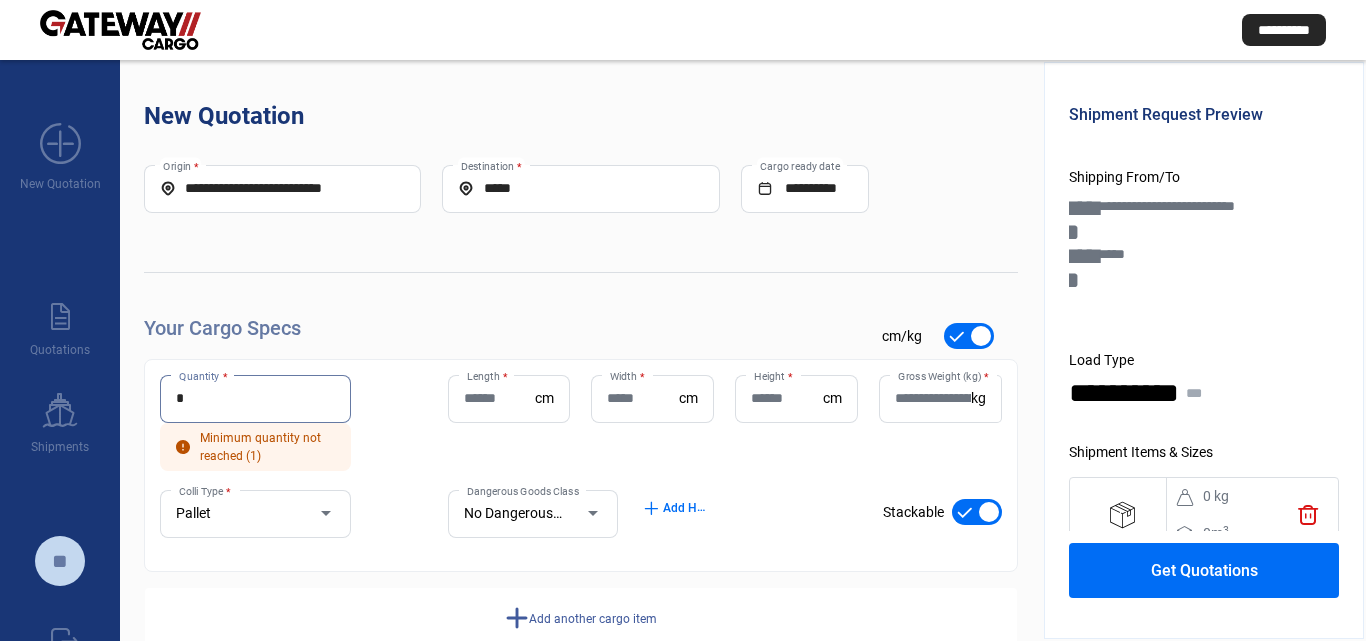 type on "*" 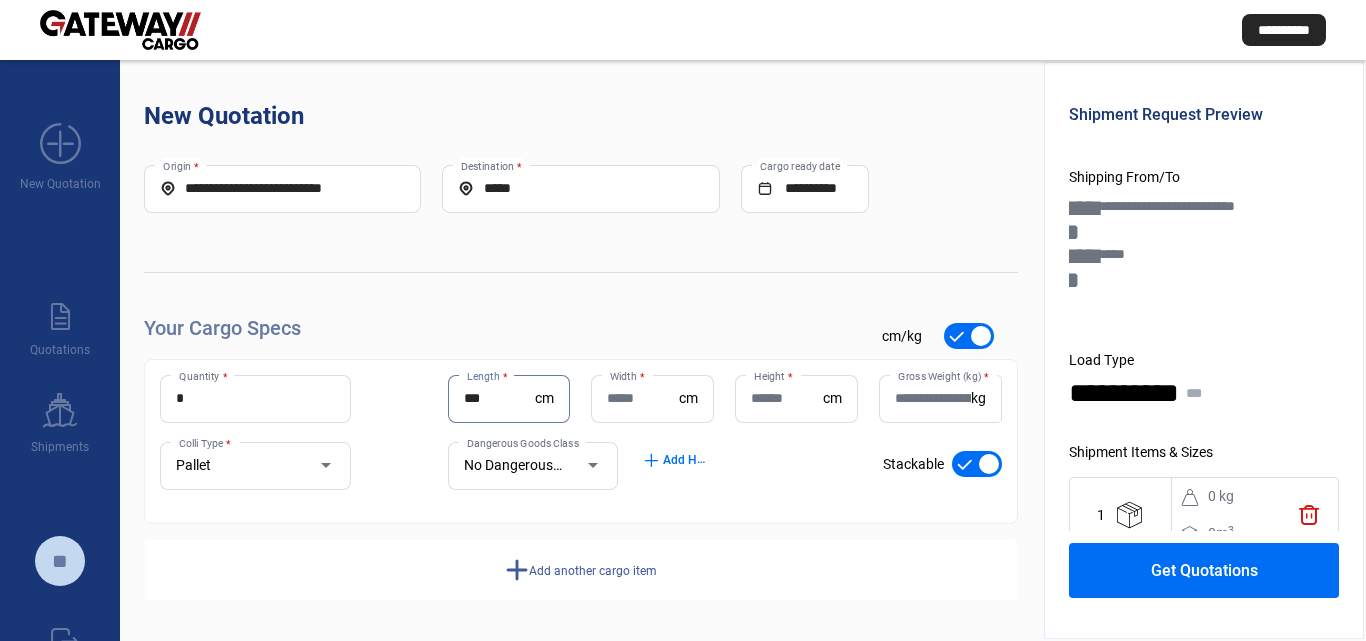 type on "***" 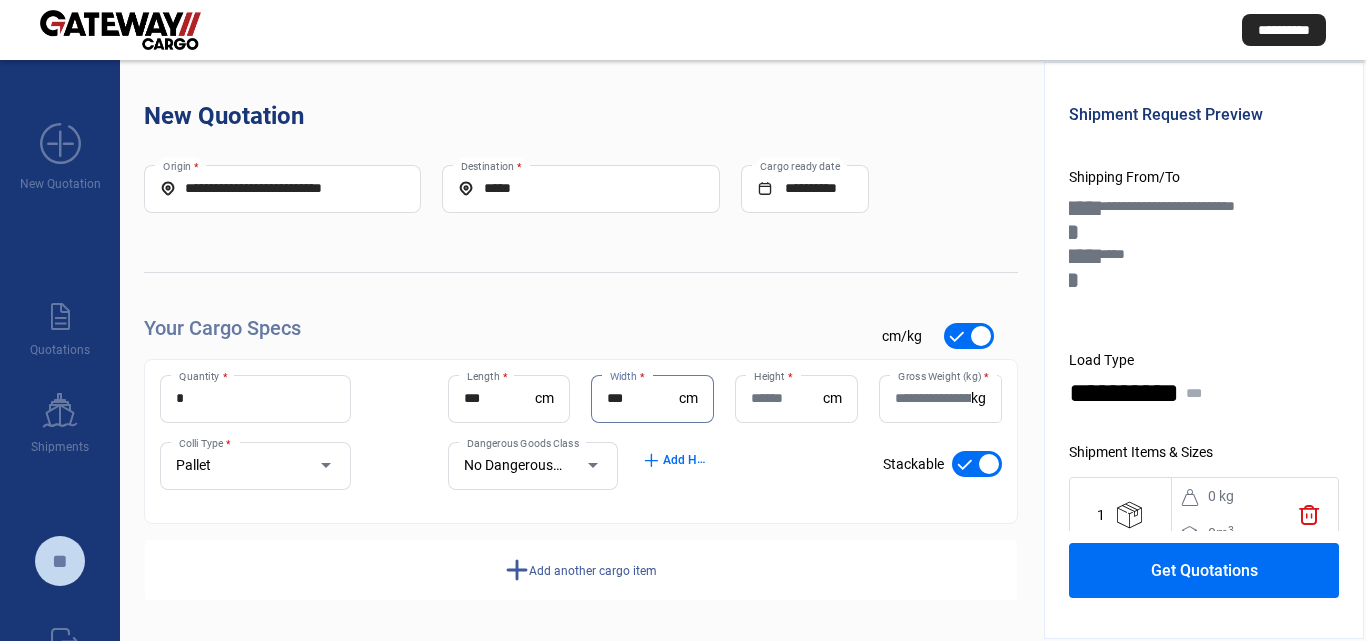 type on "***" 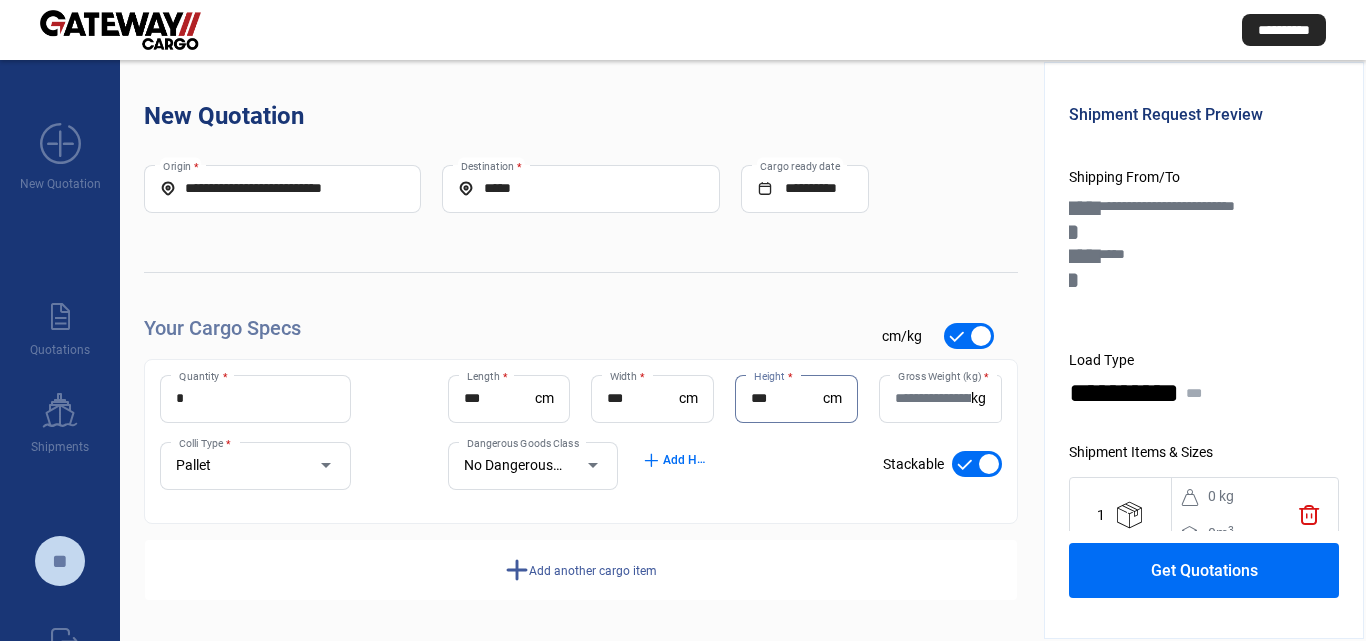 type on "***" 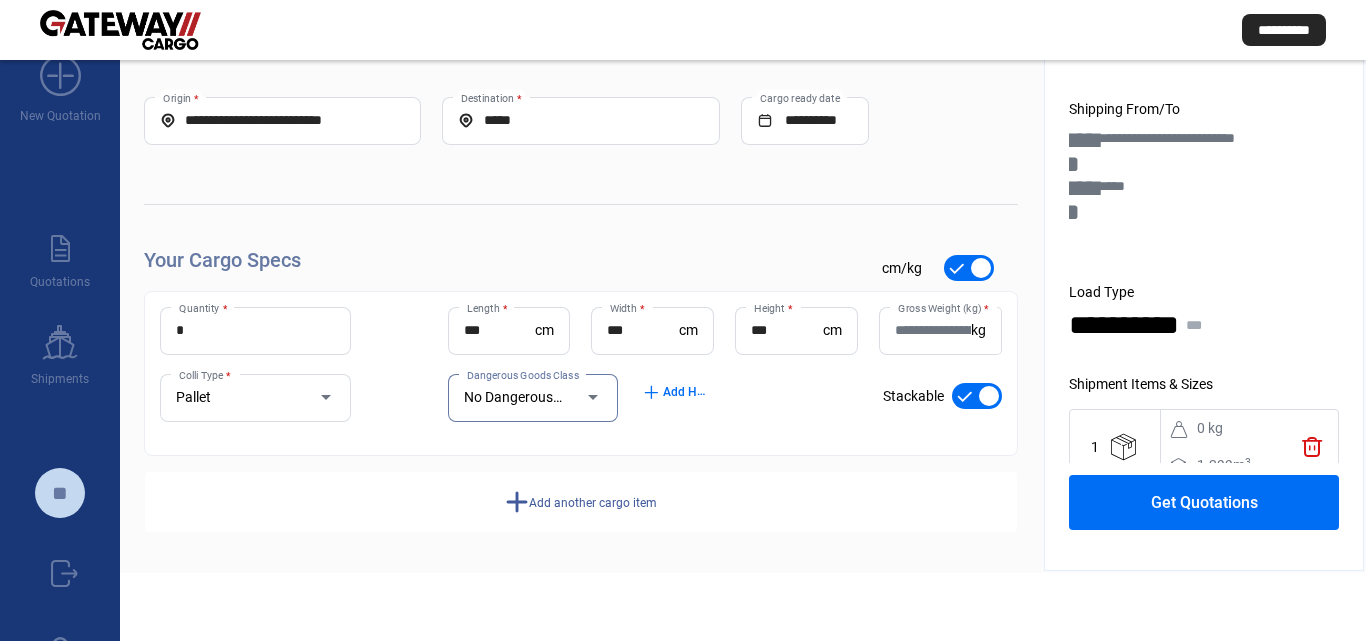 scroll, scrollTop: 100, scrollLeft: 0, axis: vertical 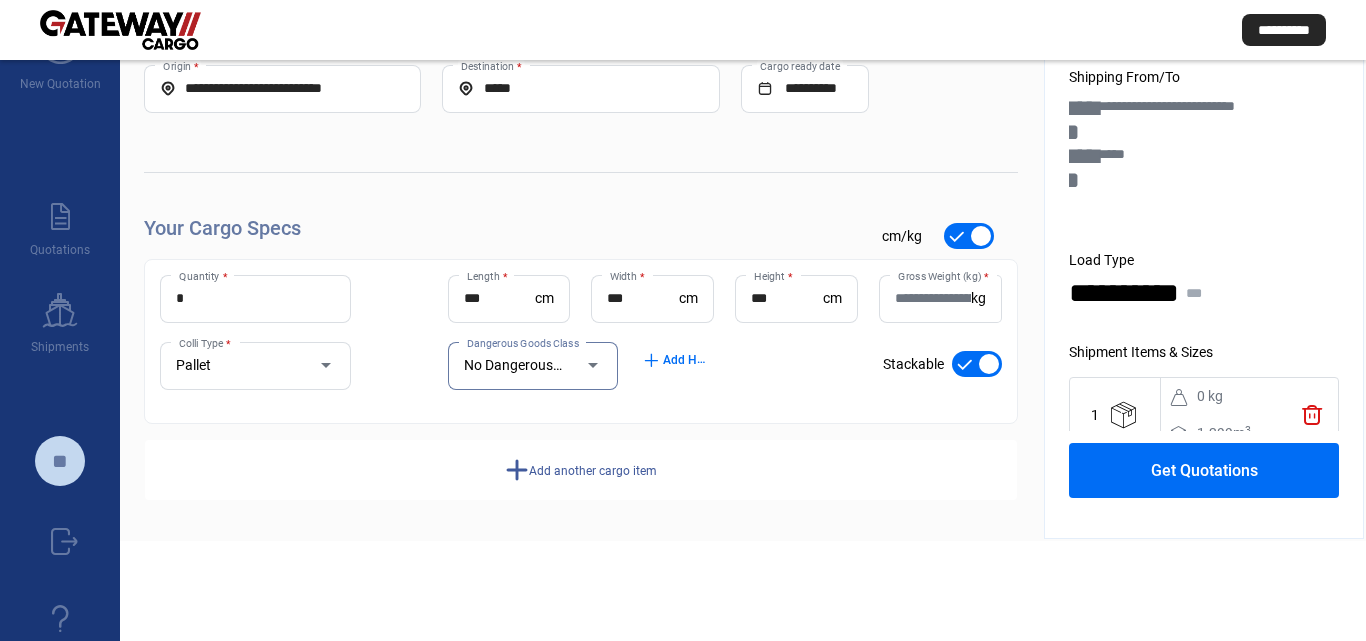 click on "add  Add another cargo item" 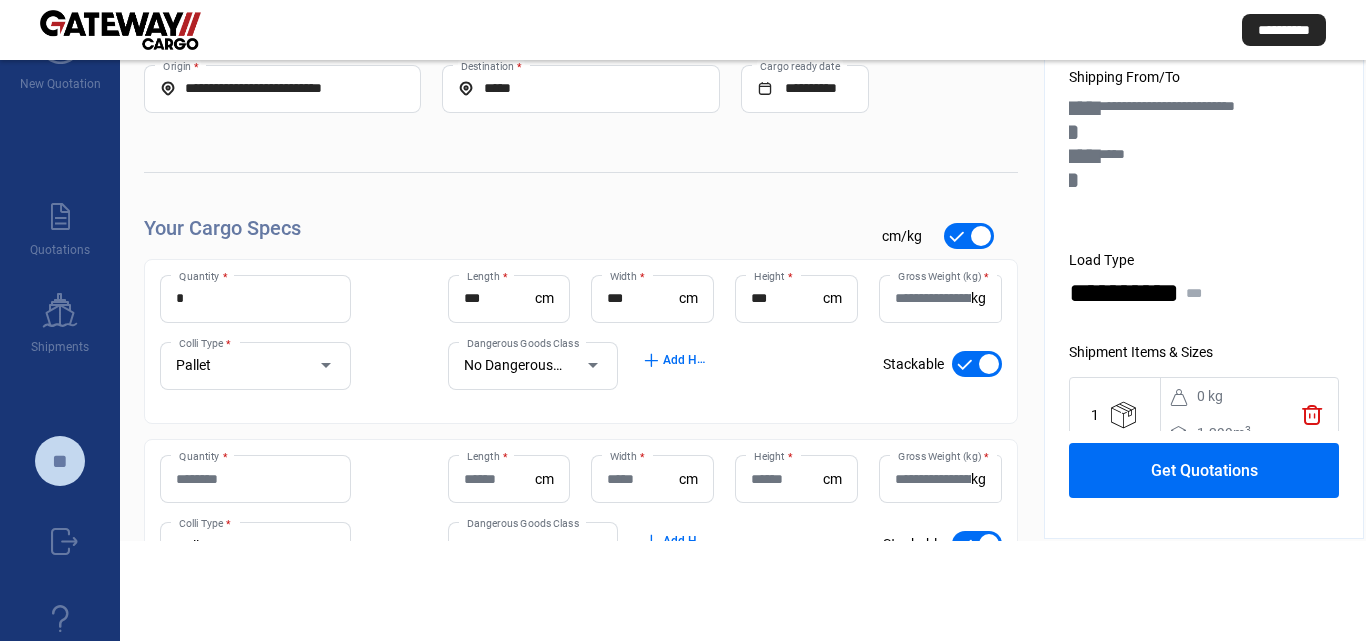 click on "Quantity *" at bounding box center [255, 479] 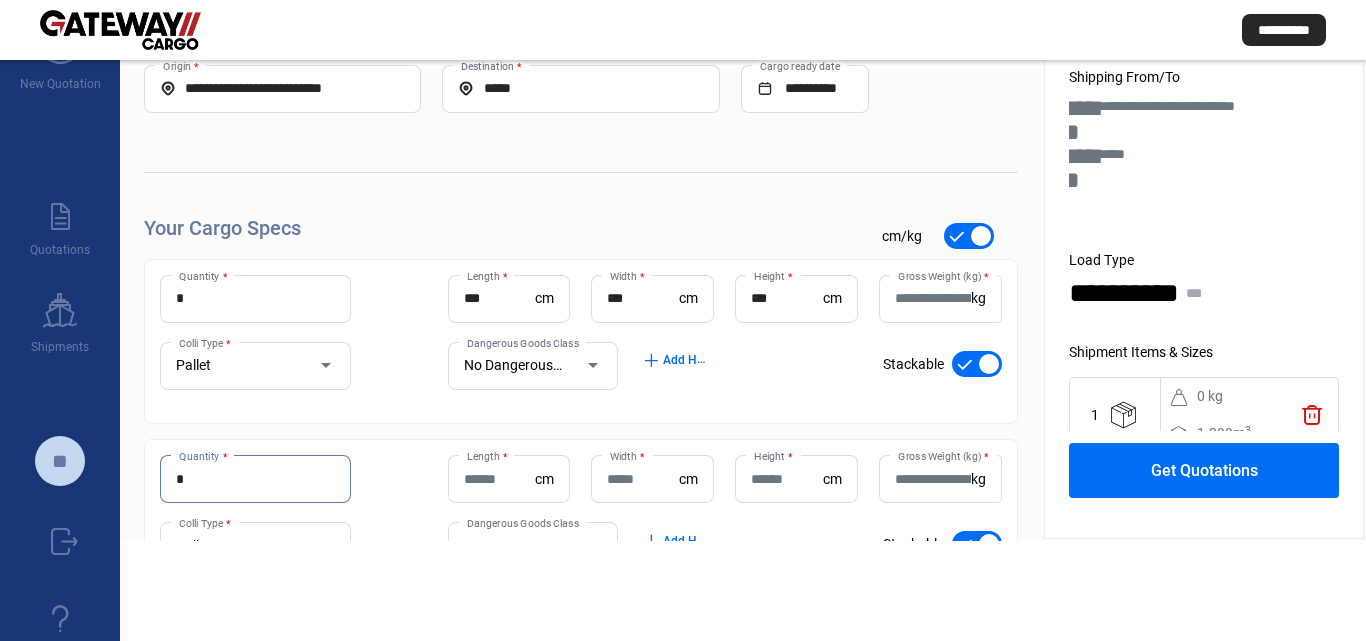 type on "*" 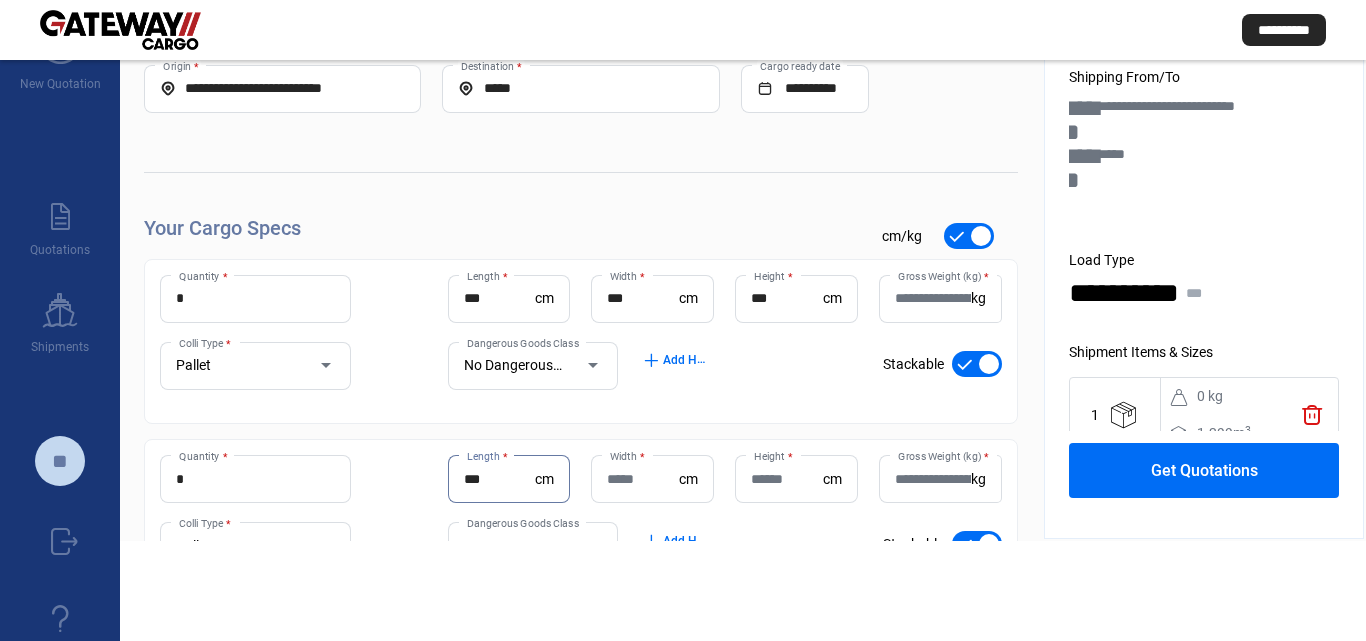 type on "***" 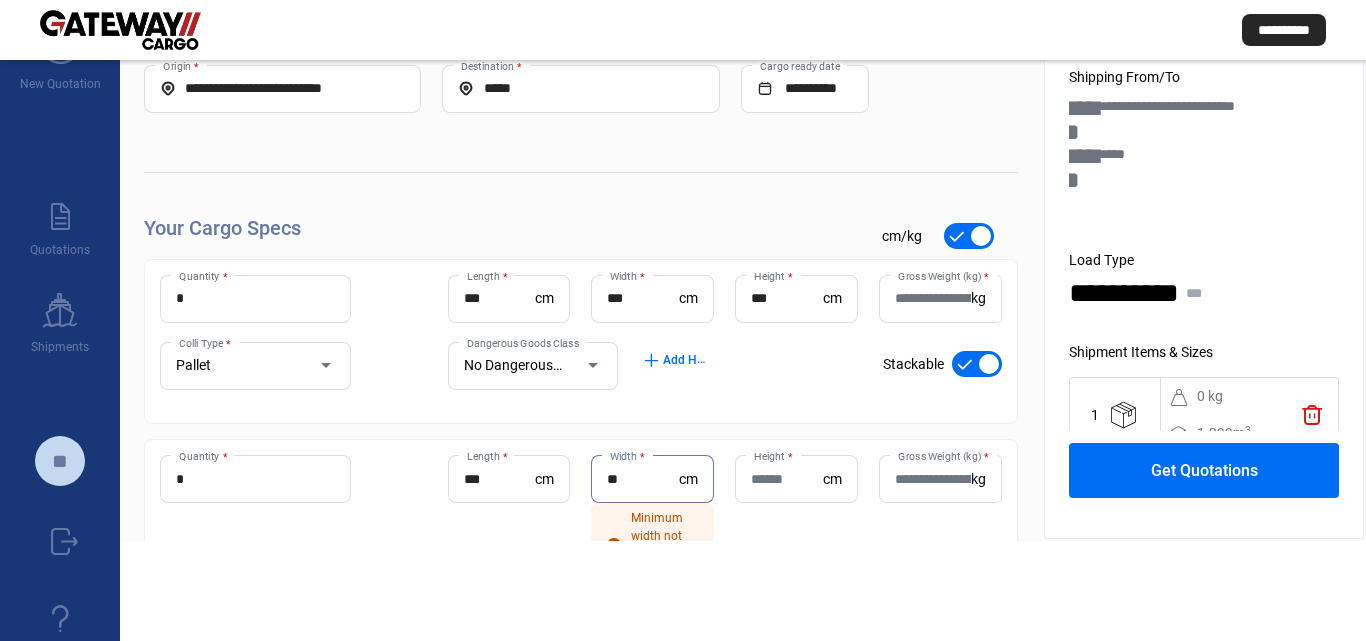 type on "**" 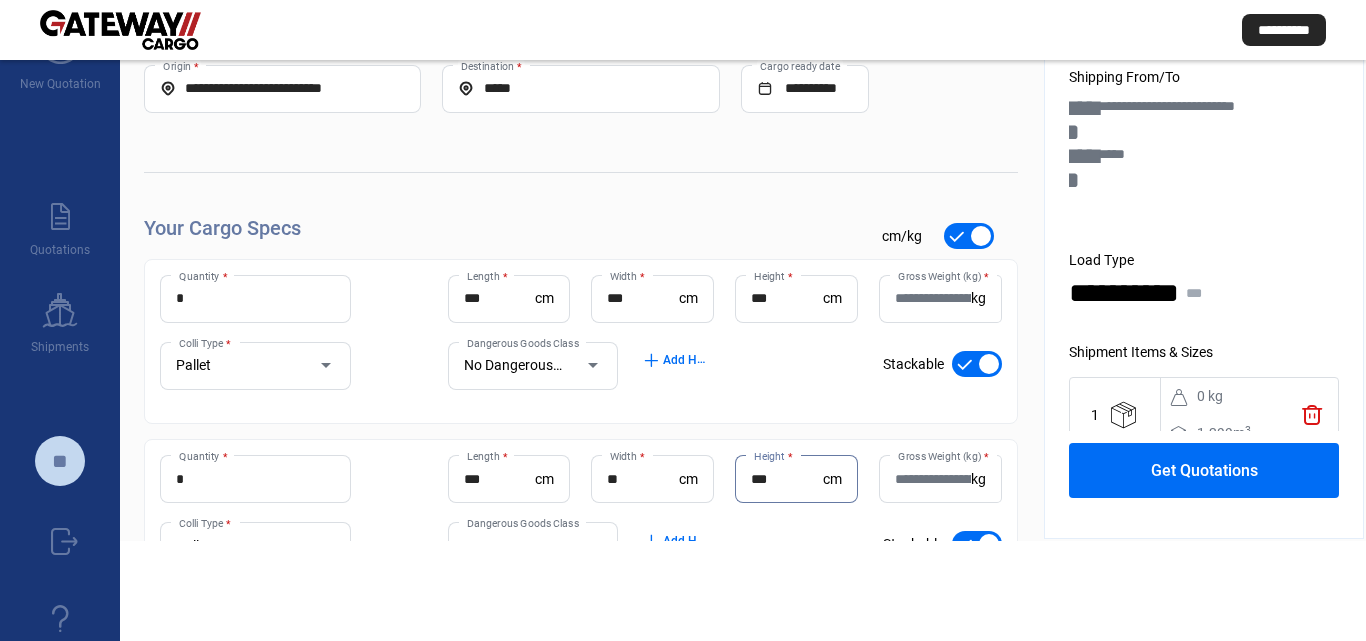 type on "***" 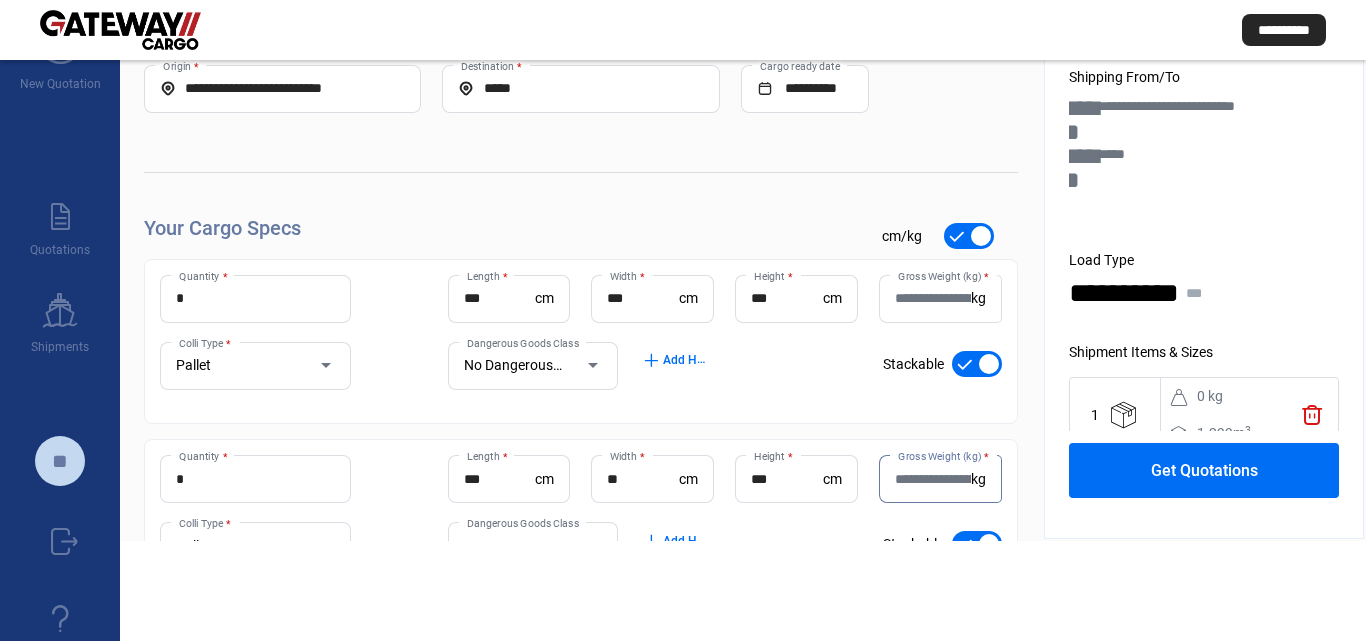 click on "Gross Weight (kg)  *" at bounding box center [933, 298] 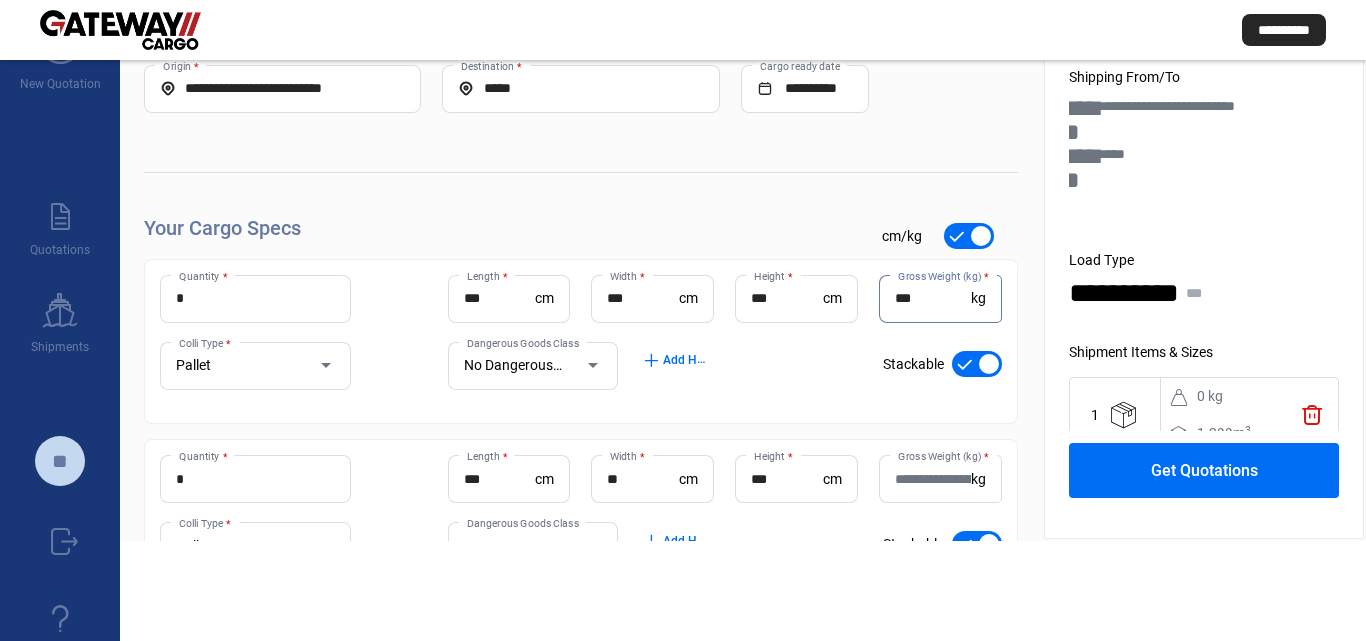 type on "***" 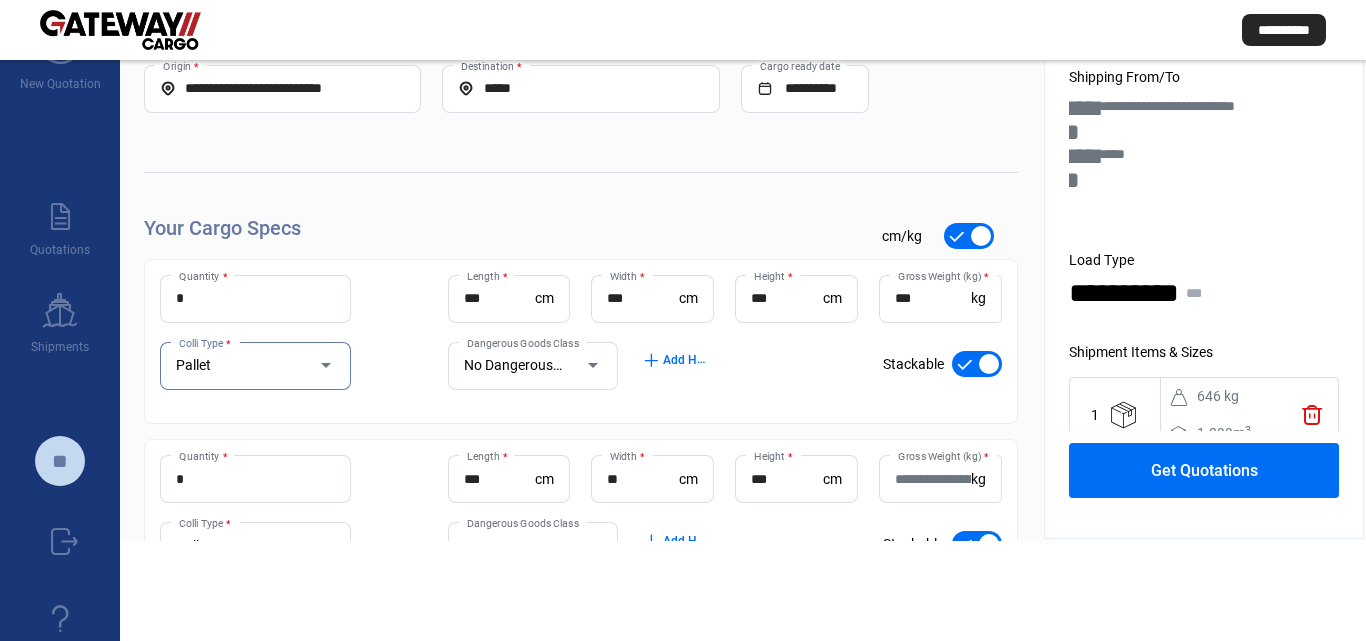 click on "Gross Weight (kg)  *" 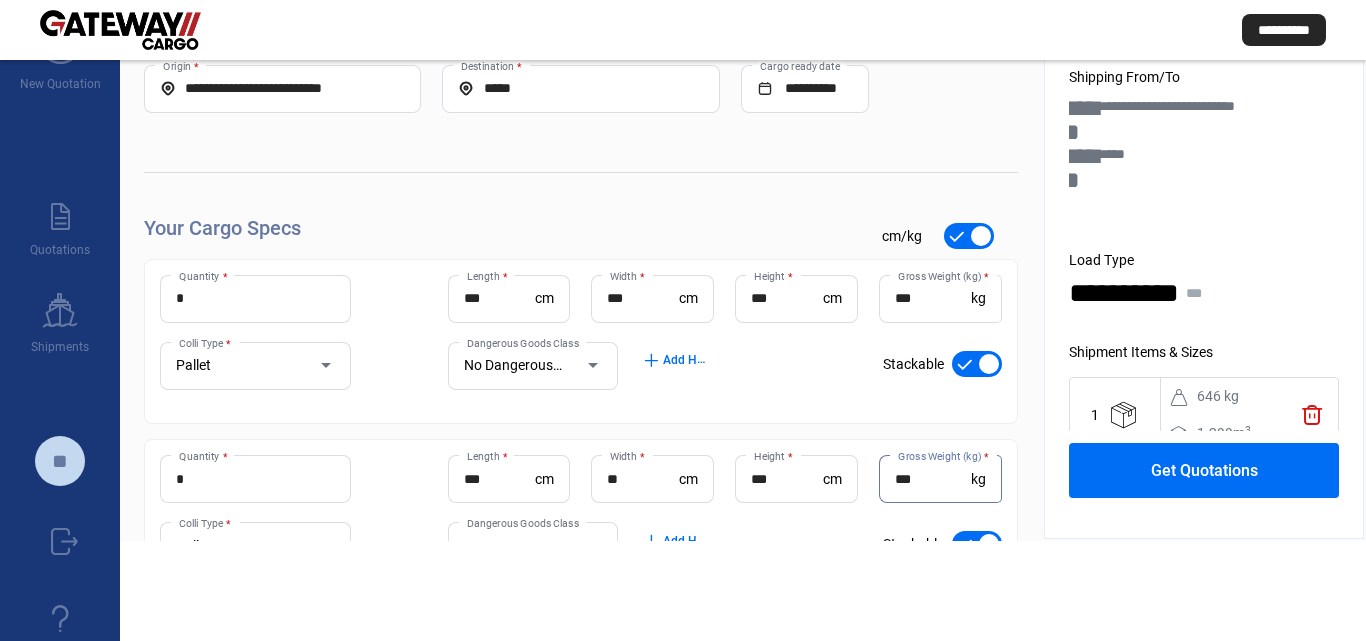 scroll, scrollTop: 19, scrollLeft: 0, axis: vertical 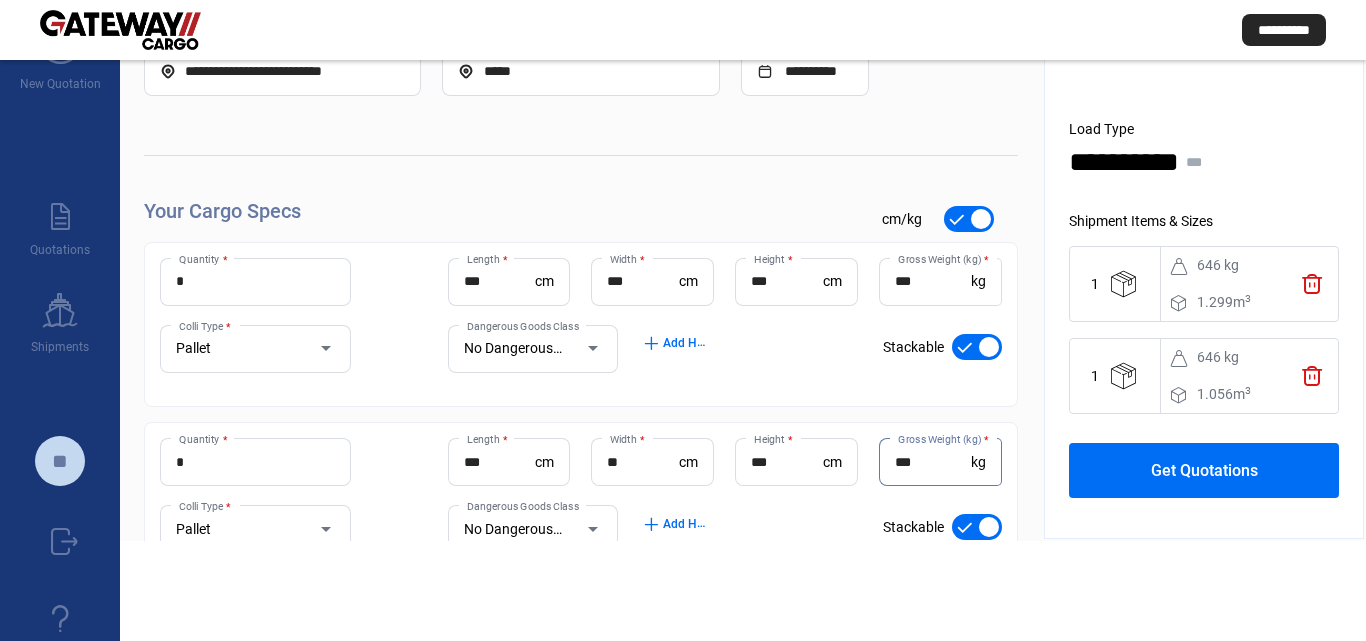 drag, startPoint x: 934, startPoint y: 465, endPoint x: 825, endPoint y: 466, distance: 109.004585 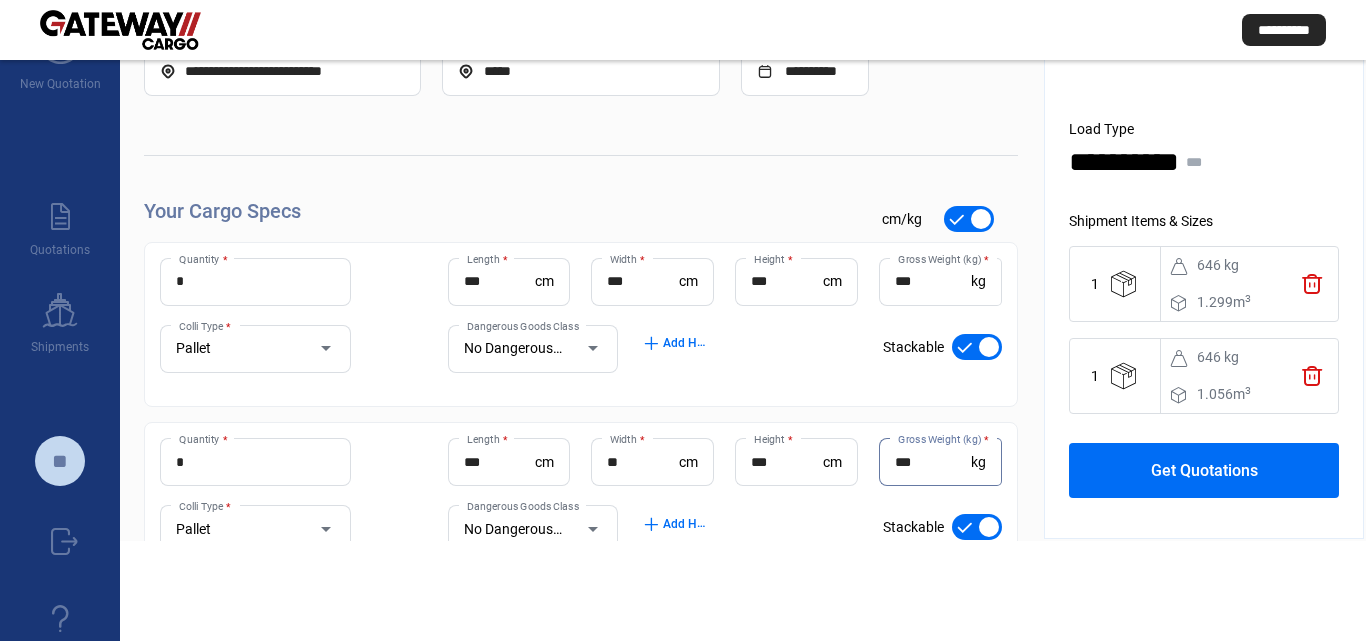 type on "***" 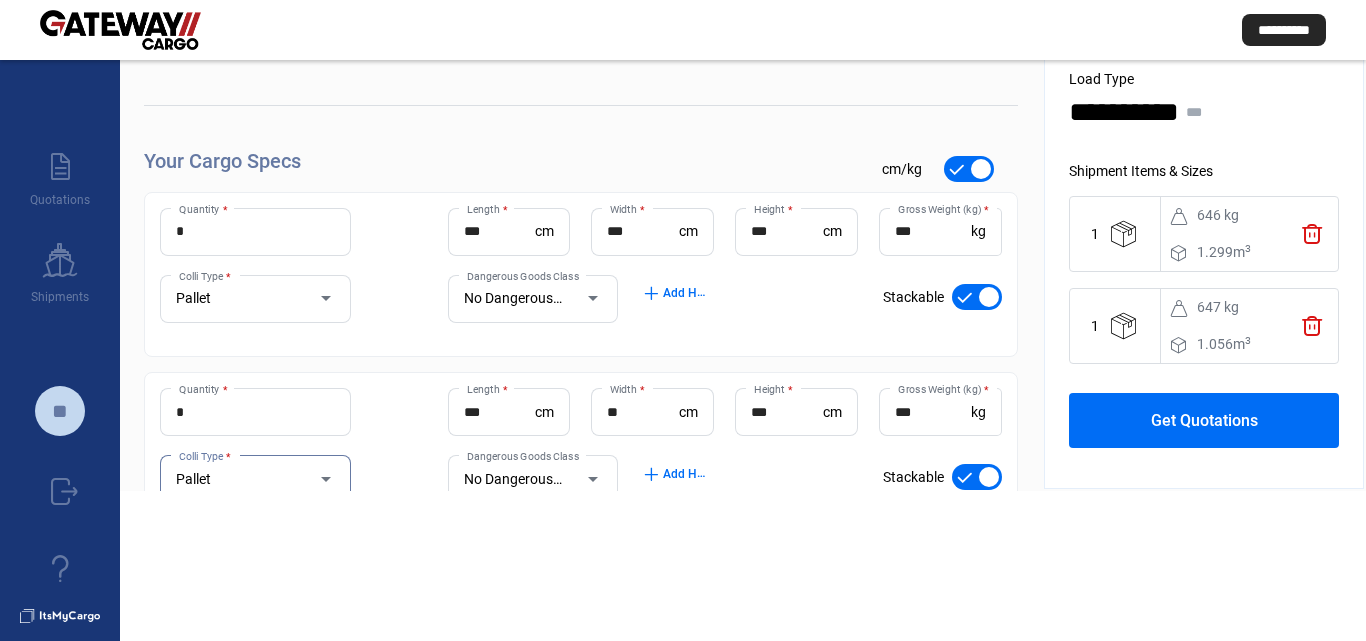 scroll, scrollTop: 178, scrollLeft: 0, axis: vertical 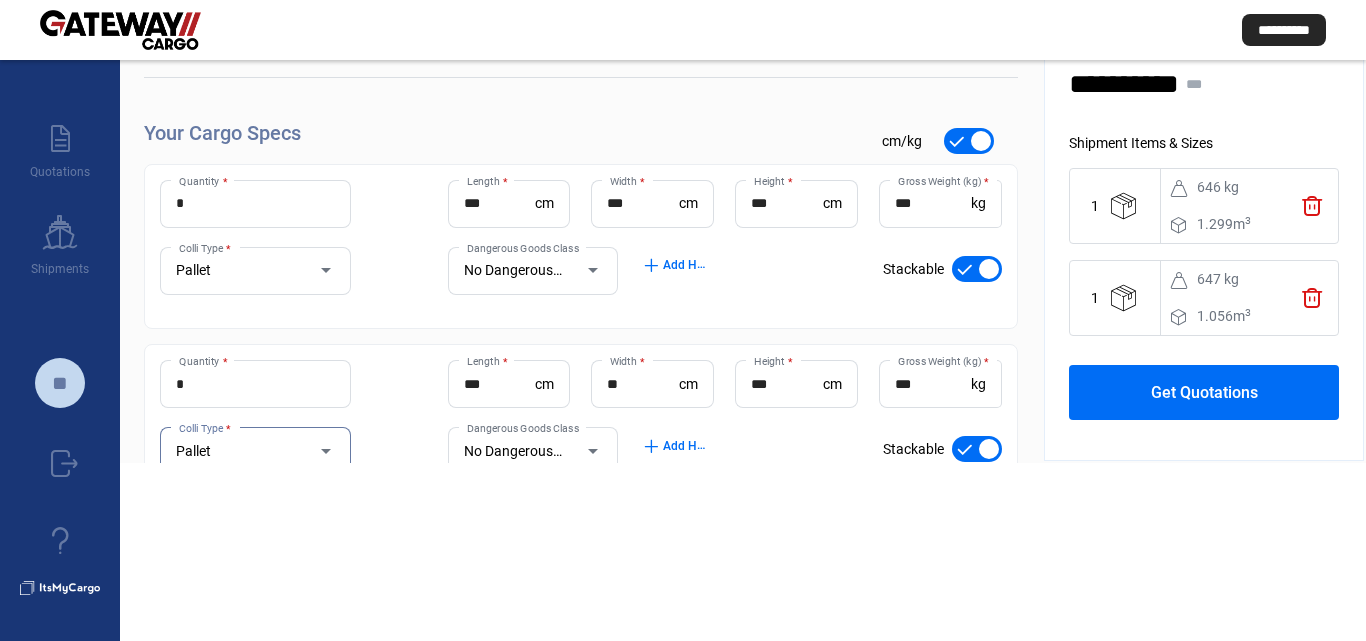 drag, startPoint x: 932, startPoint y: 195, endPoint x: 772, endPoint y: 196, distance: 160.00313 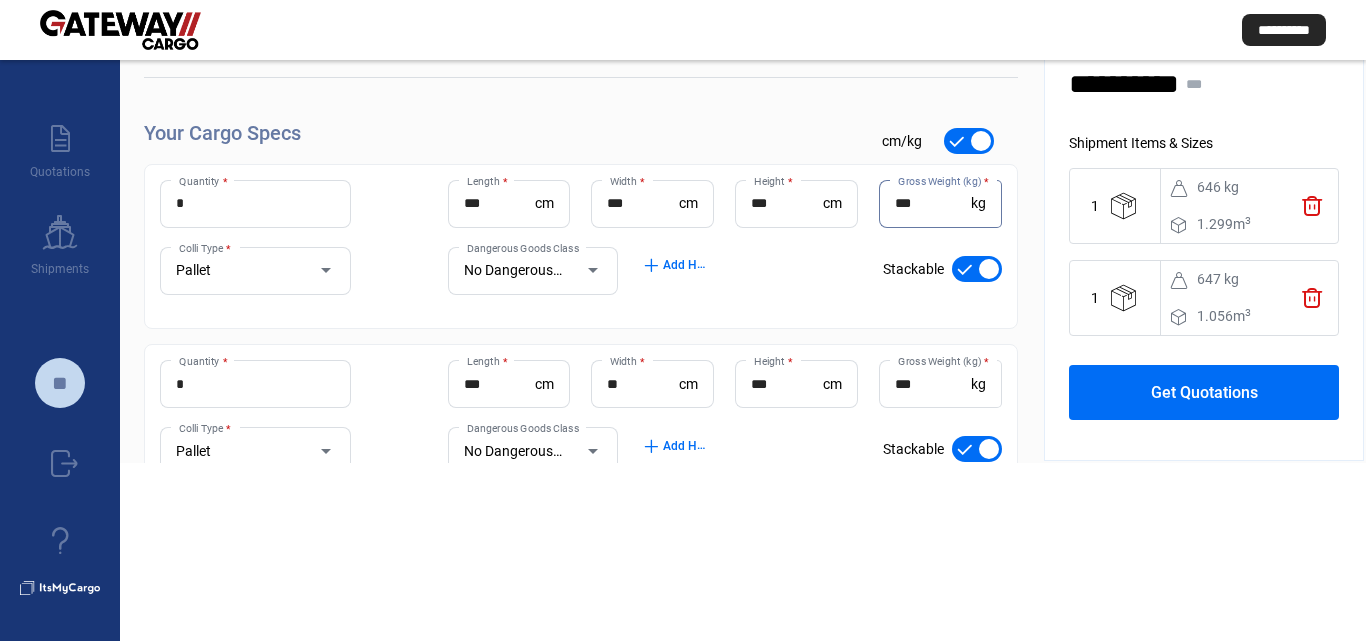 type on "***" 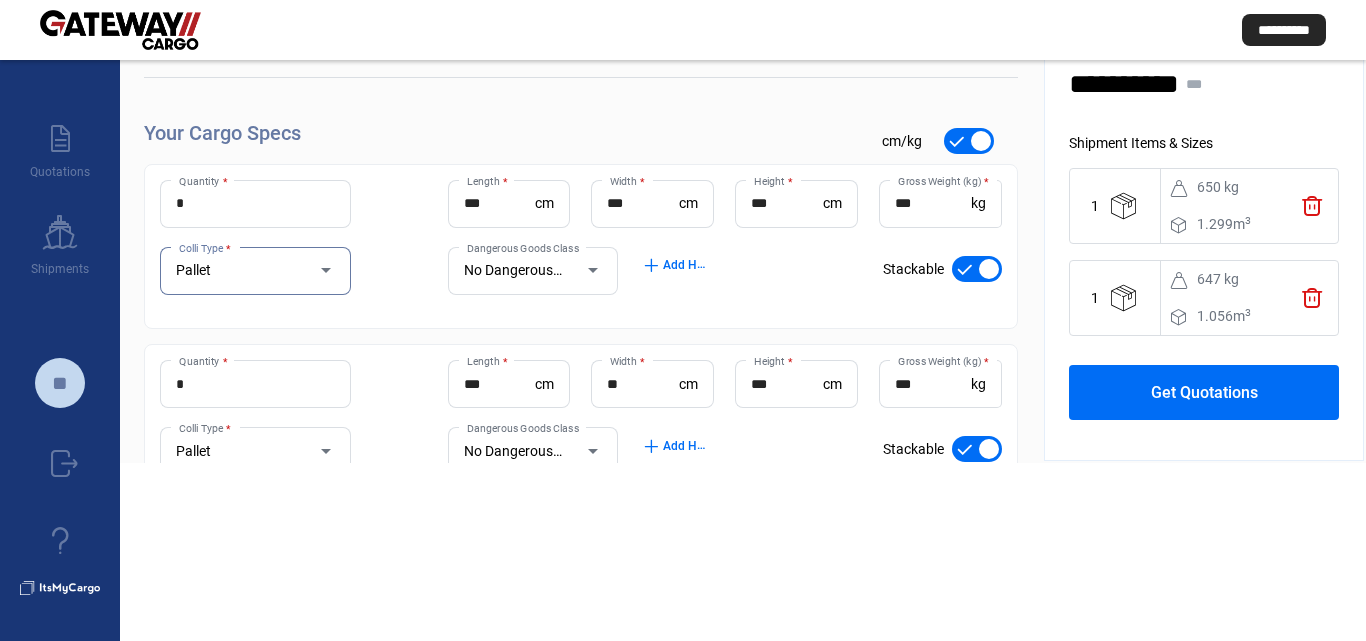 drag, startPoint x: 940, startPoint y: 385, endPoint x: 771, endPoint y: 394, distance: 169.23947 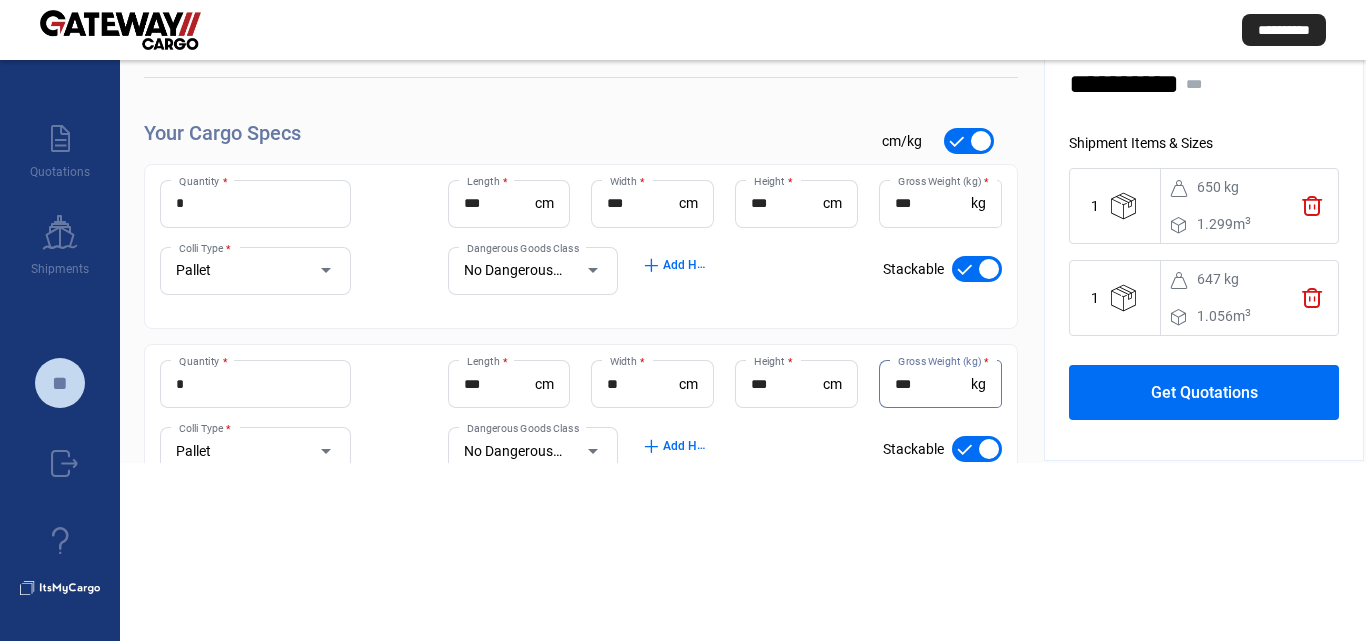 type on "***" 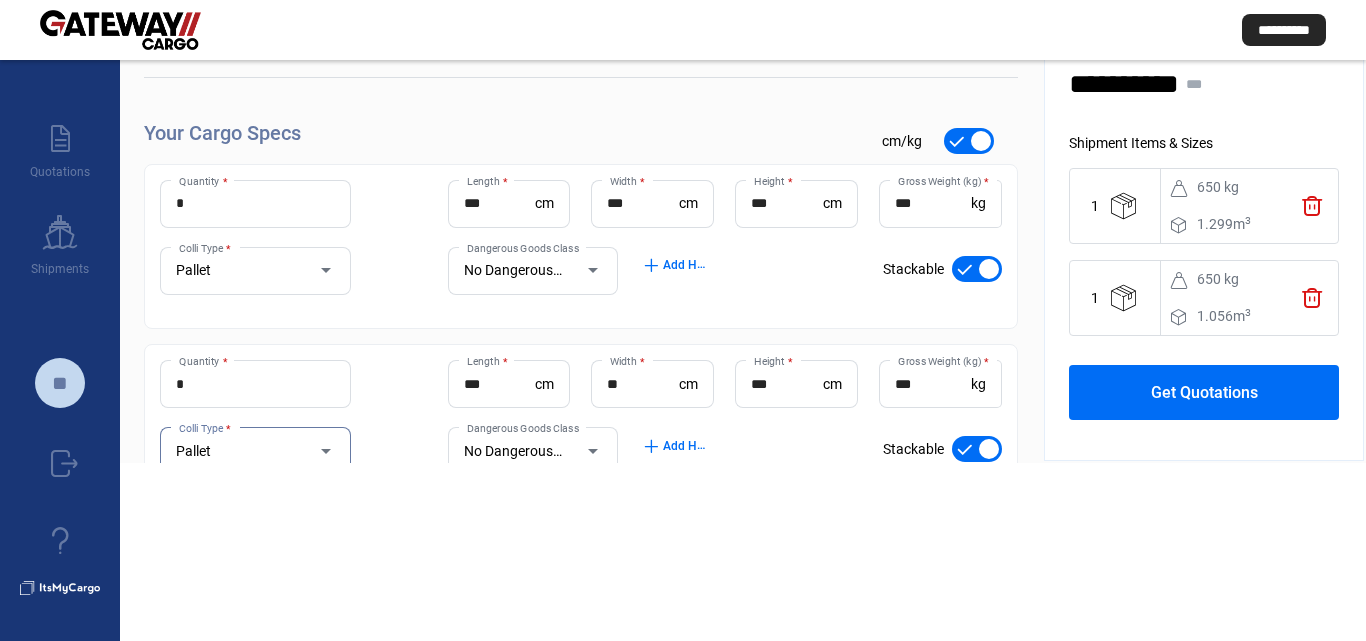 click on "Get Quotations" 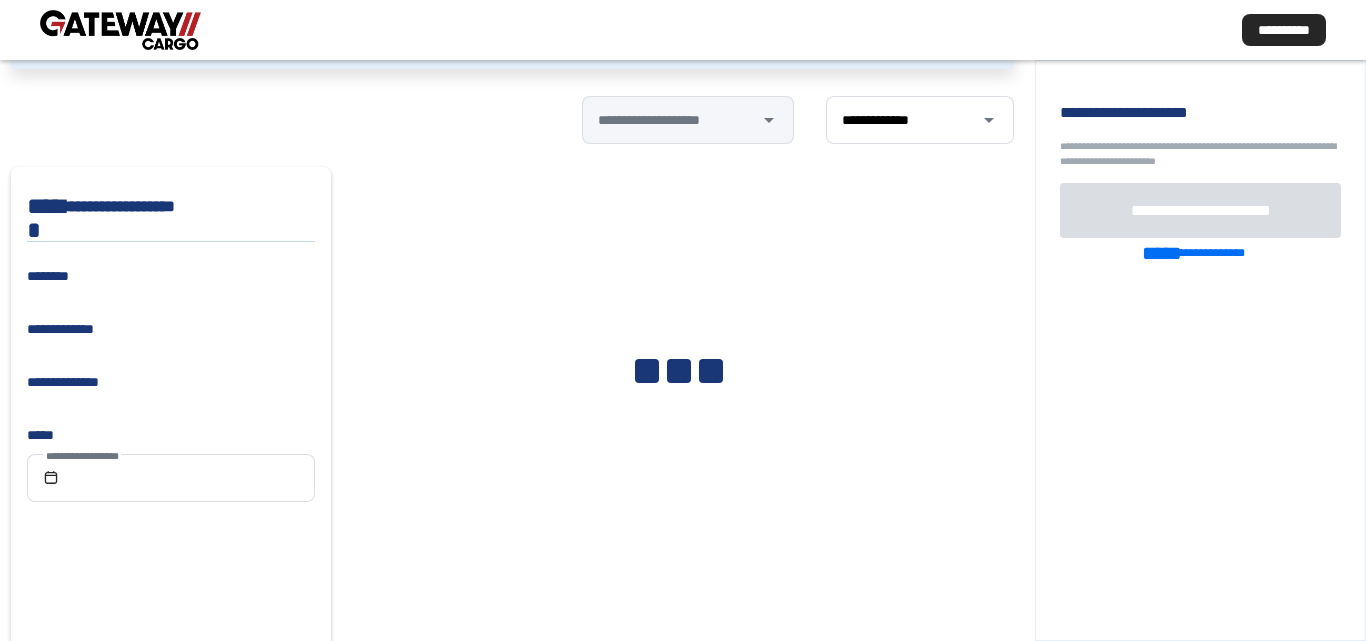 scroll, scrollTop: 178, scrollLeft: 0, axis: vertical 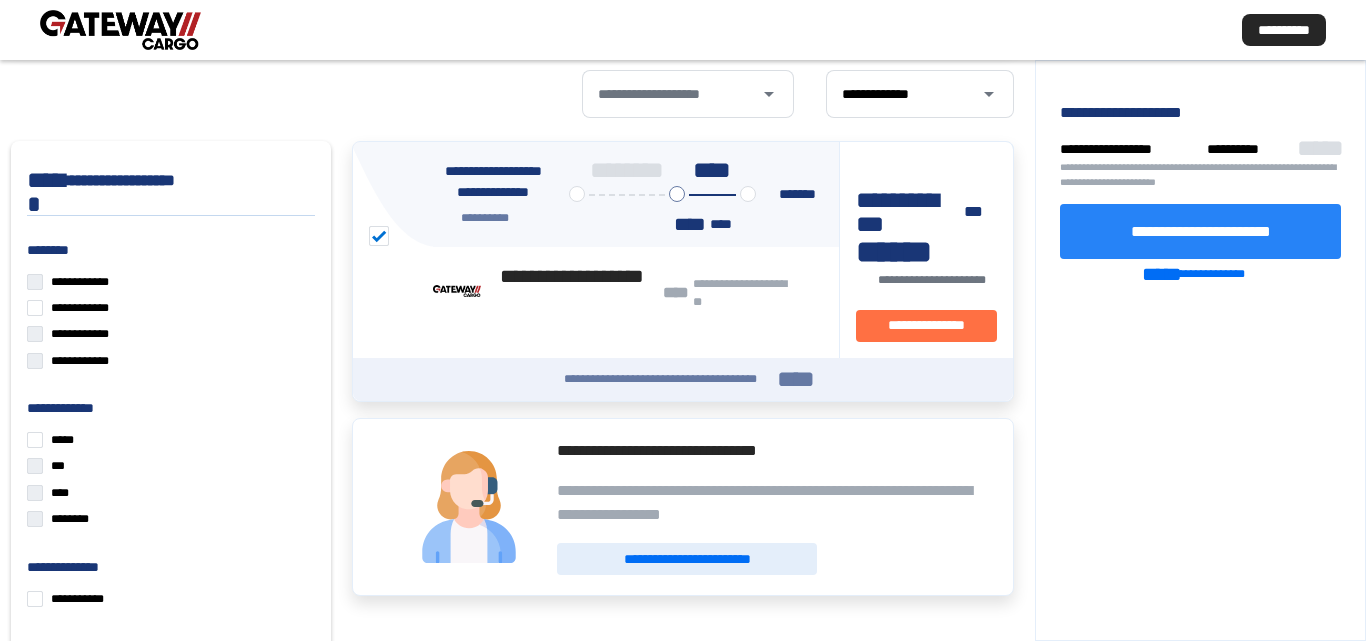 click on "**********" 